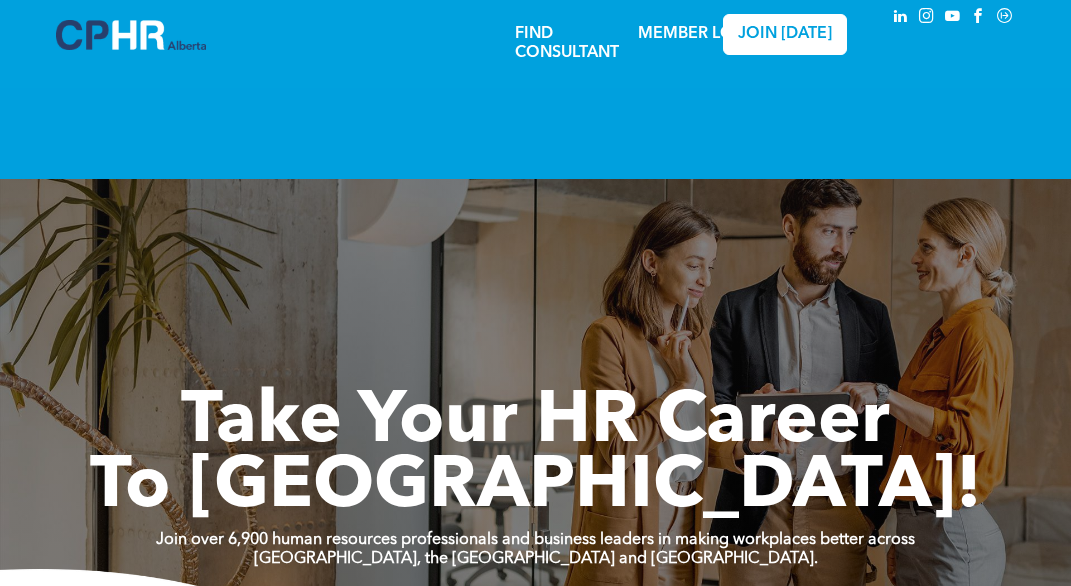 scroll, scrollTop: 0, scrollLeft: 0, axis: both 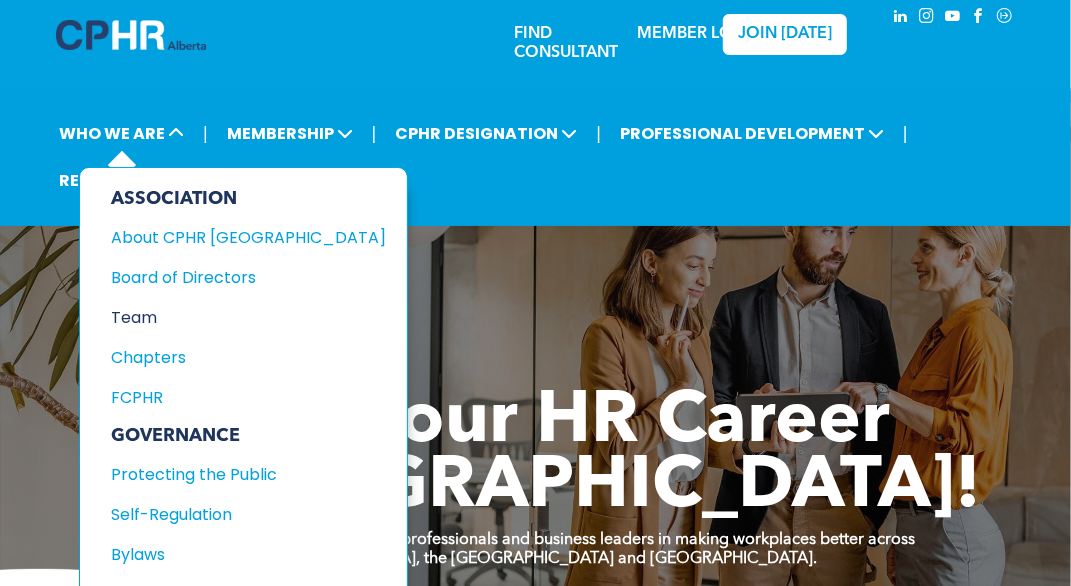 click on "Team" at bounding box center [236, 317] 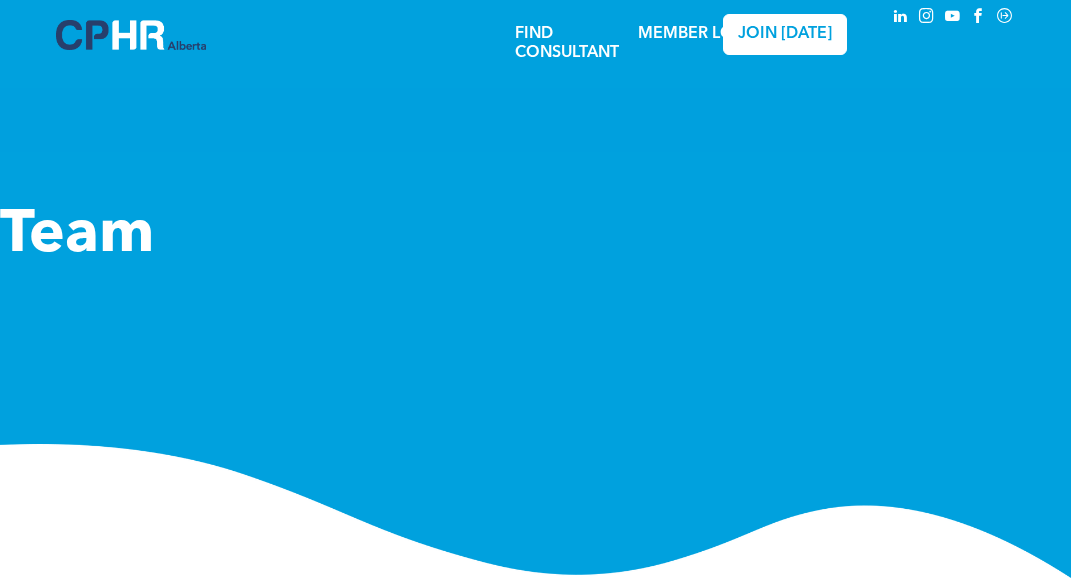 scroll, scrollTop: 0, scrollLeft: 0, axis: both 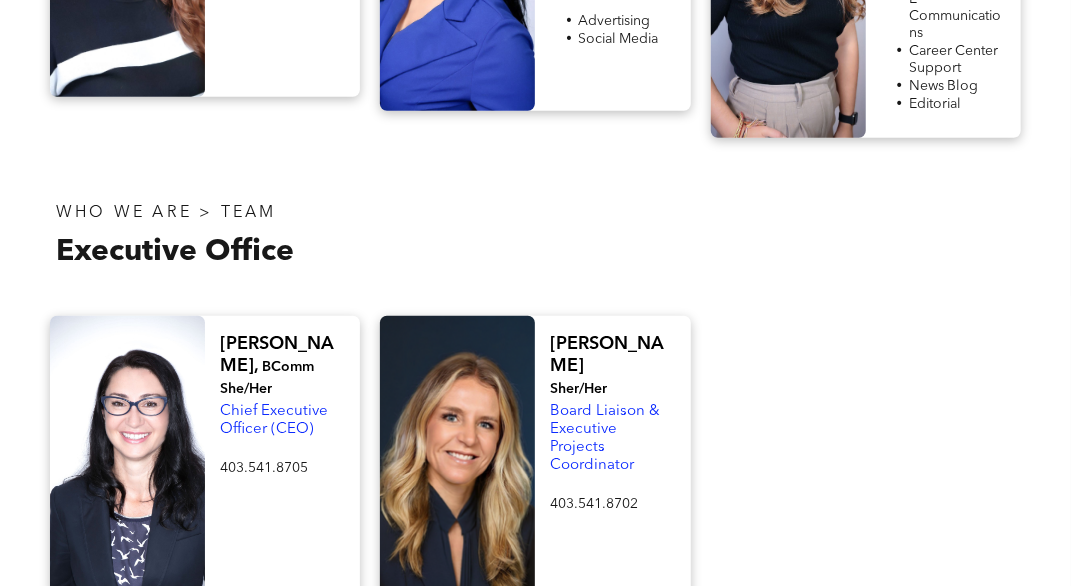 click at bounding box center [127, 456] 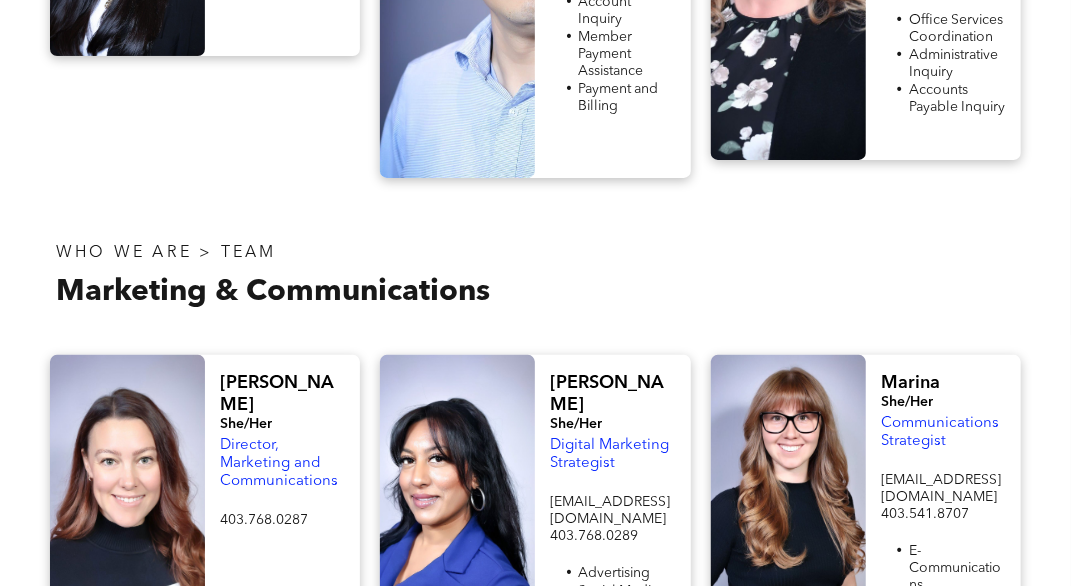 scroll, scrollTop: 2785, scrollLeft: 0, axis: vertical 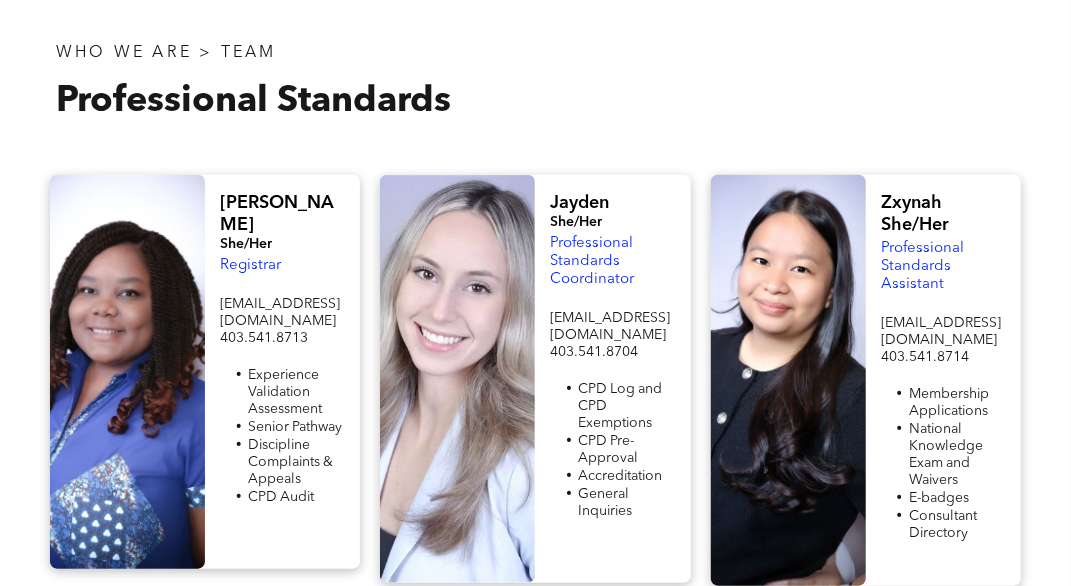 click at bounding box center [127, 372] 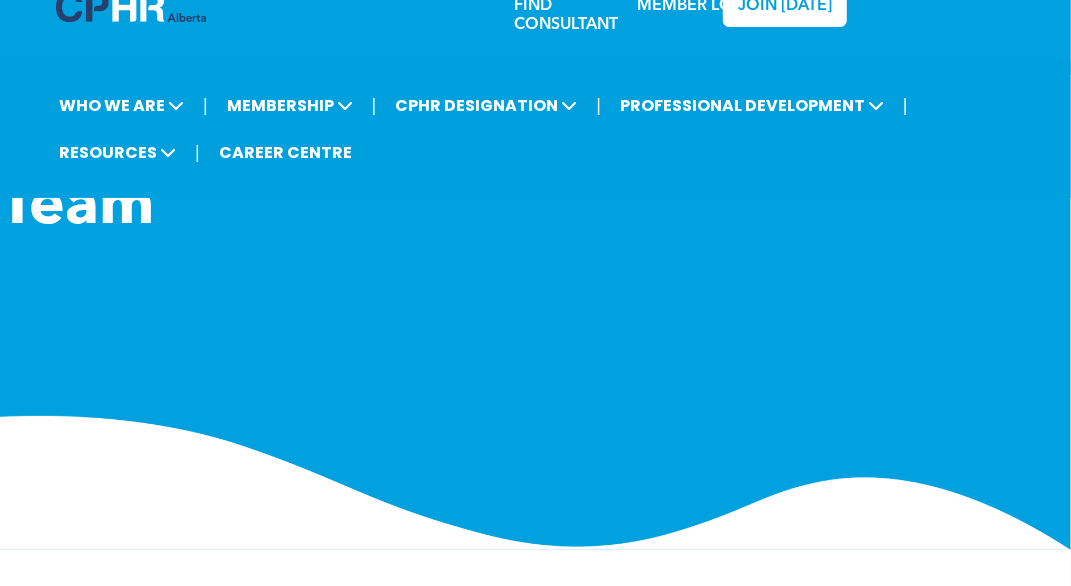 scroll, scrollTop: 0, scrollLeft: 0, axis: both 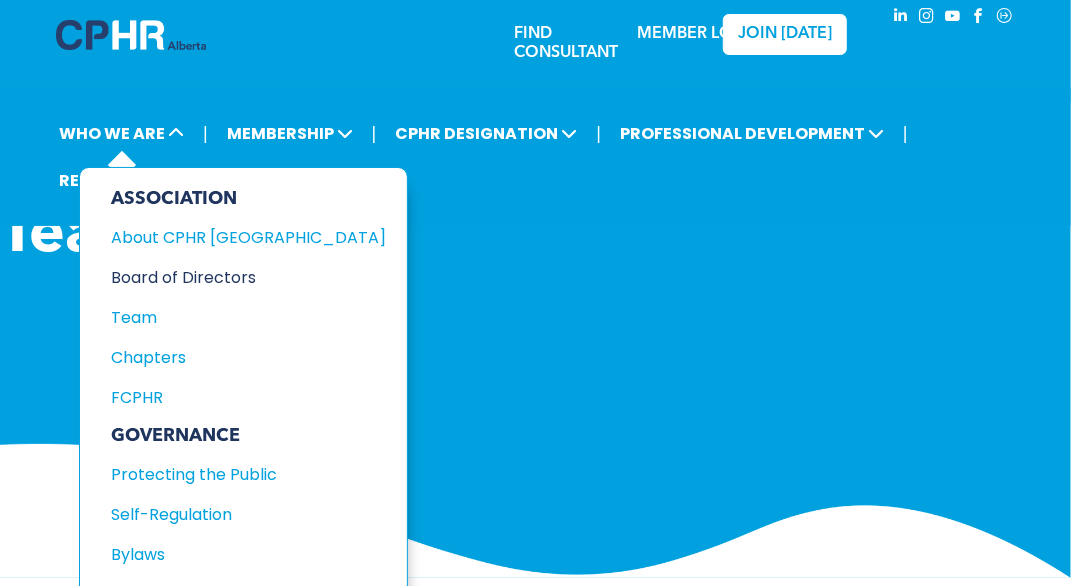 click on "Board of Directors" at bounding box center (236, 277) 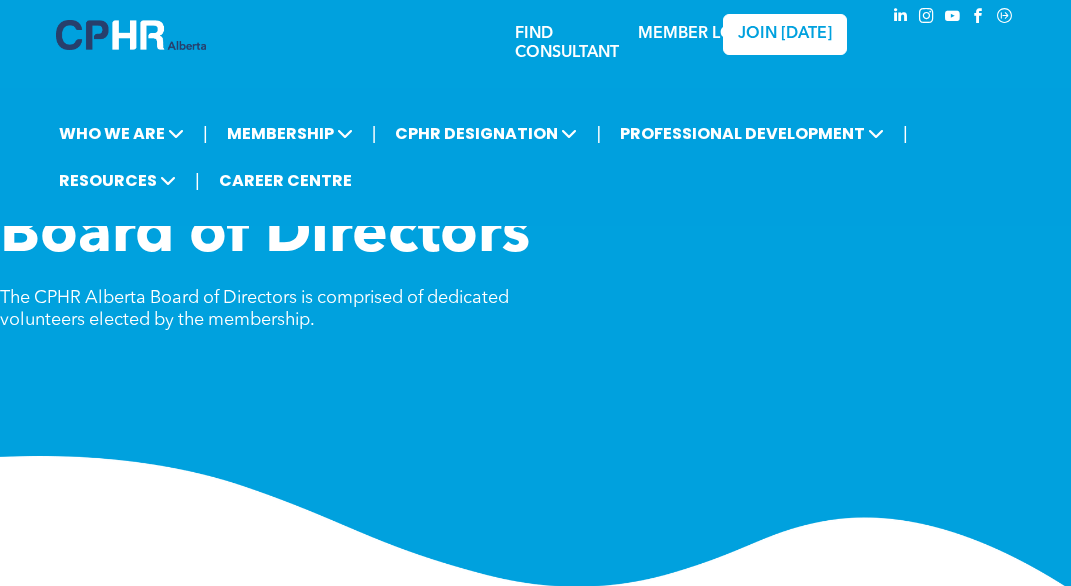 scroll, scrollTop: 0, scrollLeft: 0, axis: both 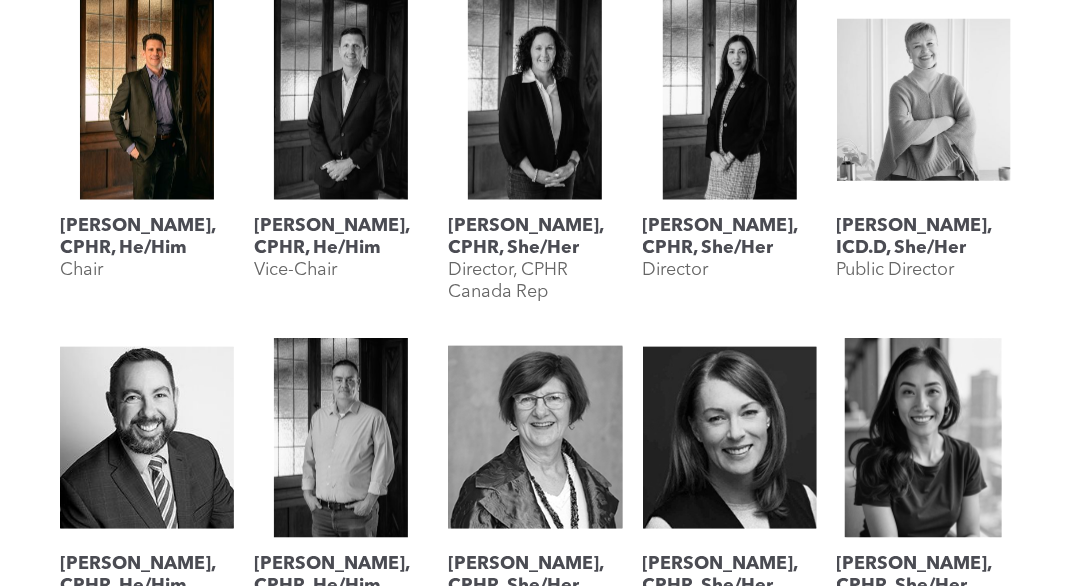drag, startPoint x: 143, startPoint y: 285, endPoint x: 53, endPoint y: 225, distance: 108.16654 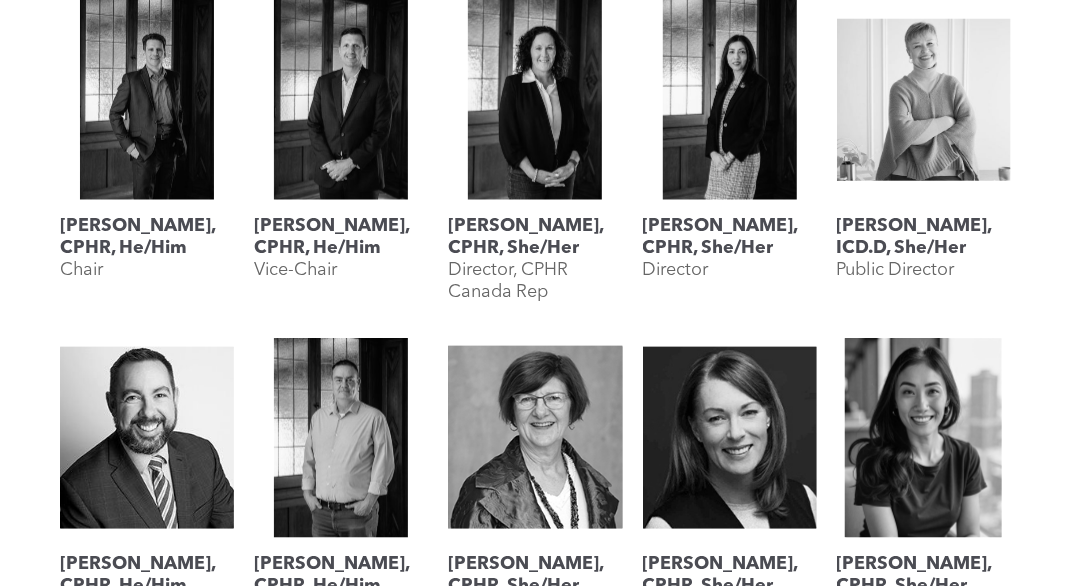 click on "Geordie MacPherson, CPHR, He/Him
Chair
Jesse Grieder, CPHR, He/Him
Vice-Chair
Lisa Watson, CPHR, She/Her
Director, CPHR Canada Rep
Mahyar Alinejad, CPHR, She/Her
Director
Lyn Brown, ICD.D, She/Her
Public Director
Rob Caswell, CPHR, He/Him
Director
Rob Dombowsky, CPHR, He/Him
Director
Landis Jackson, CPHR, She/Her
Director
Karen Krull, CPHR, She/Her
Director
Rebecca Lee, CPHR, She/Her
Director
Katherine Salucop, CPHR, She/Her
Director
Megan Vaughan, CPHR, She/Her
Director
Shauna Yohemas, CPHR, She/Her
Director" at bounding box center (535, 505) 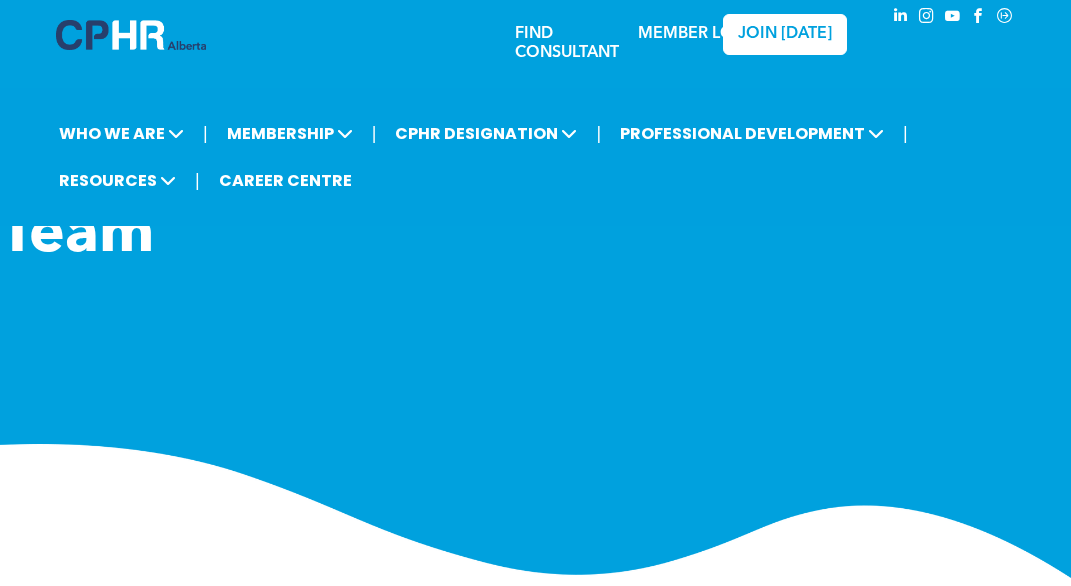 scroll, scrollTop: 0, scrollLeft: 0, axis: both 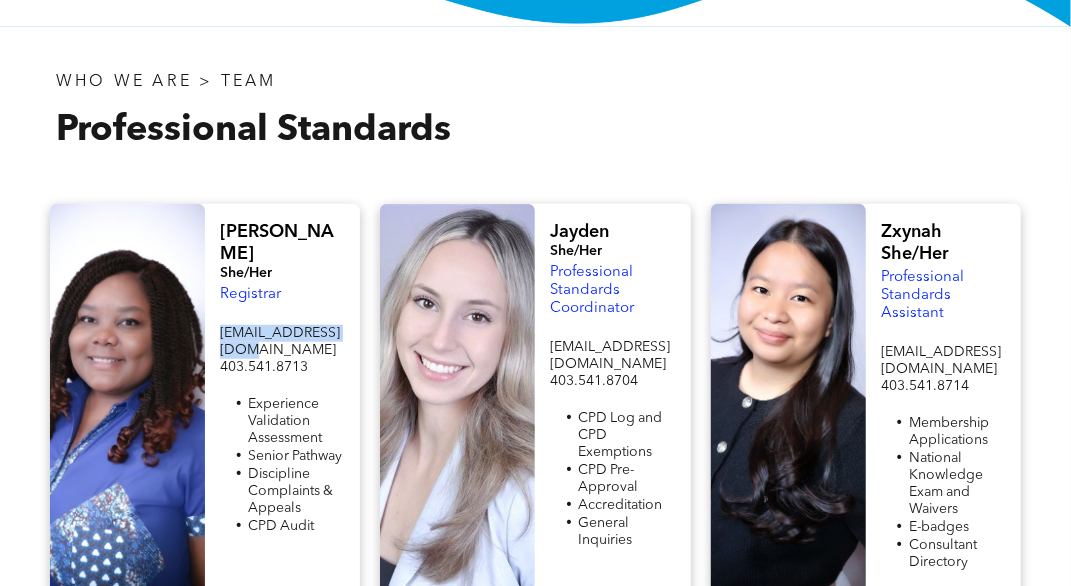 drag, startPoint x: 253, startPoint y: 331, endPoint x: 211, endPoint y: 309, distance: 47.41308 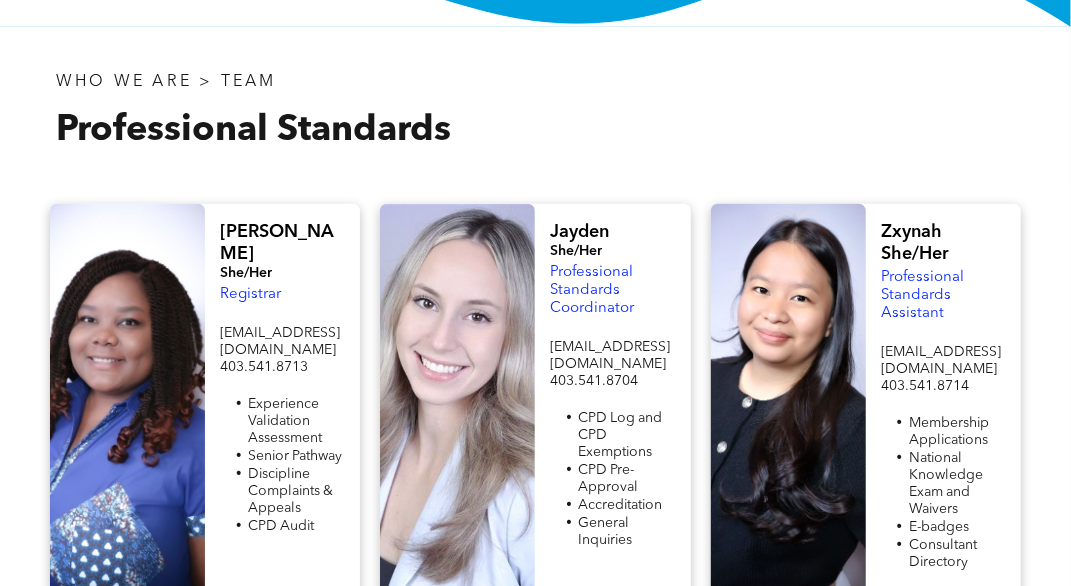 click on "WHO WE ARE > TEAM
Professional Standards" at bounding box center (288, 115) 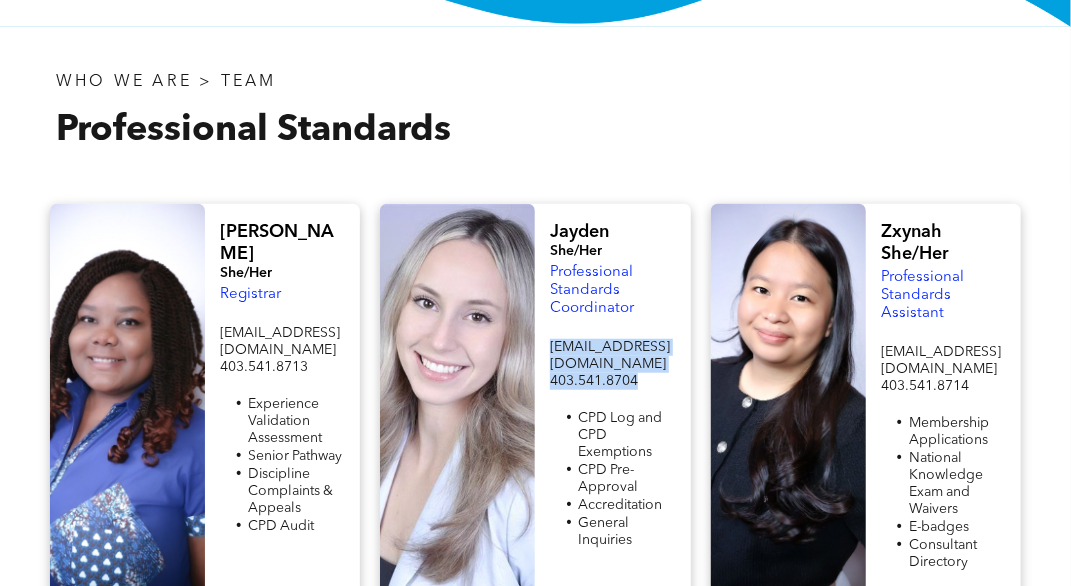drag, startPoint x: 658, startPoint y: 361, endPoint x: 541, endPoint y: 343, distance: 118.37652 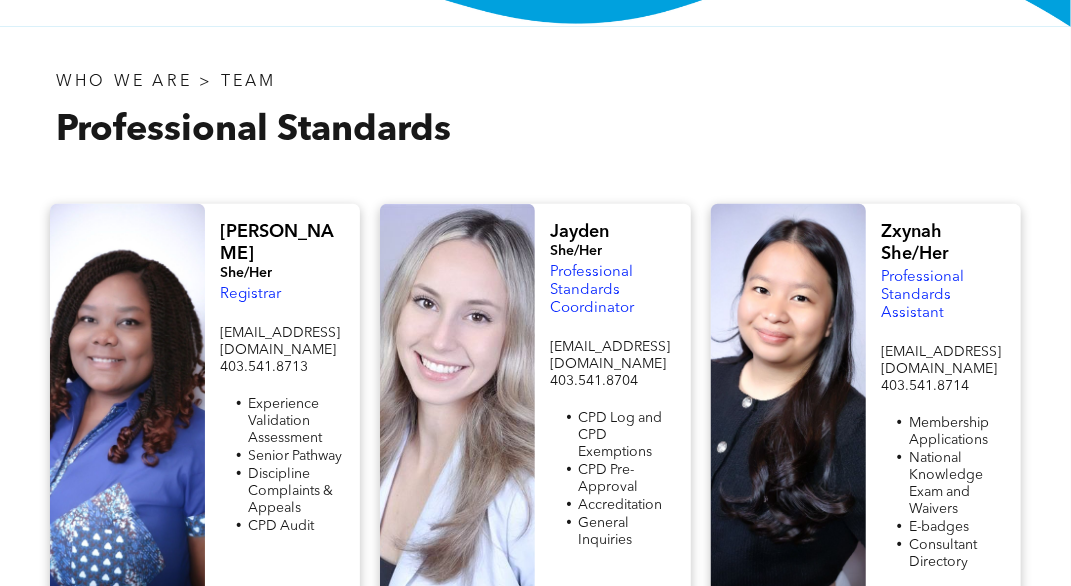 click on "[PERSON_NAME]
She/Her
Professional Standards Coordinator   [EMAIL_ADDRESS][DOMAIN_NAME] 403.541.8704   CPD Log and CPD Exemptions CPD Pre-Approval Accreditation General Inquiries" at bounding box center (612, 408) 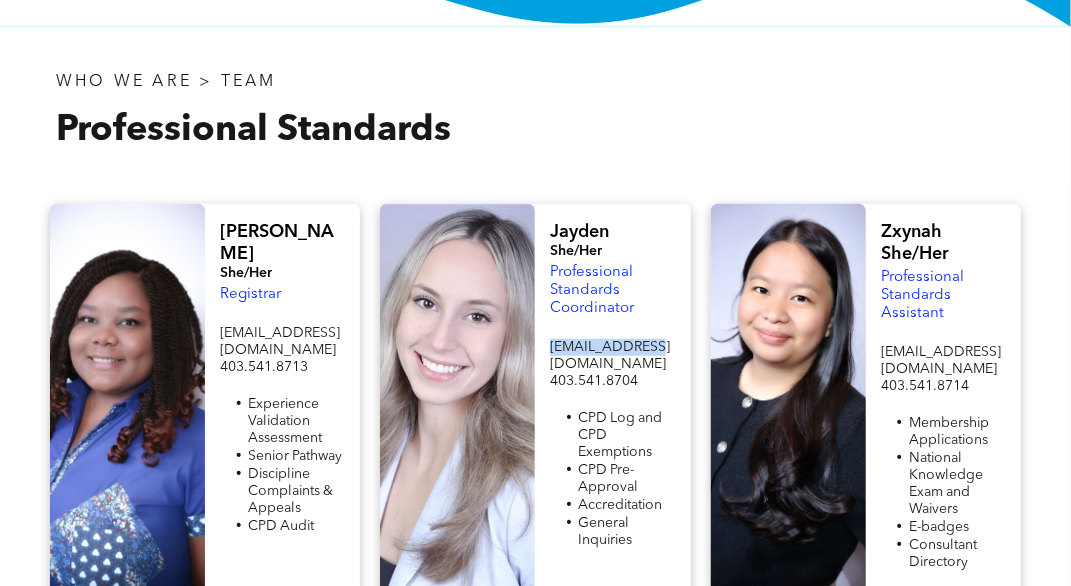 drag, startPoint x: 541, startPoint y: 343, endPoint x: 650, endPoint y: 351, distance: 109.29318 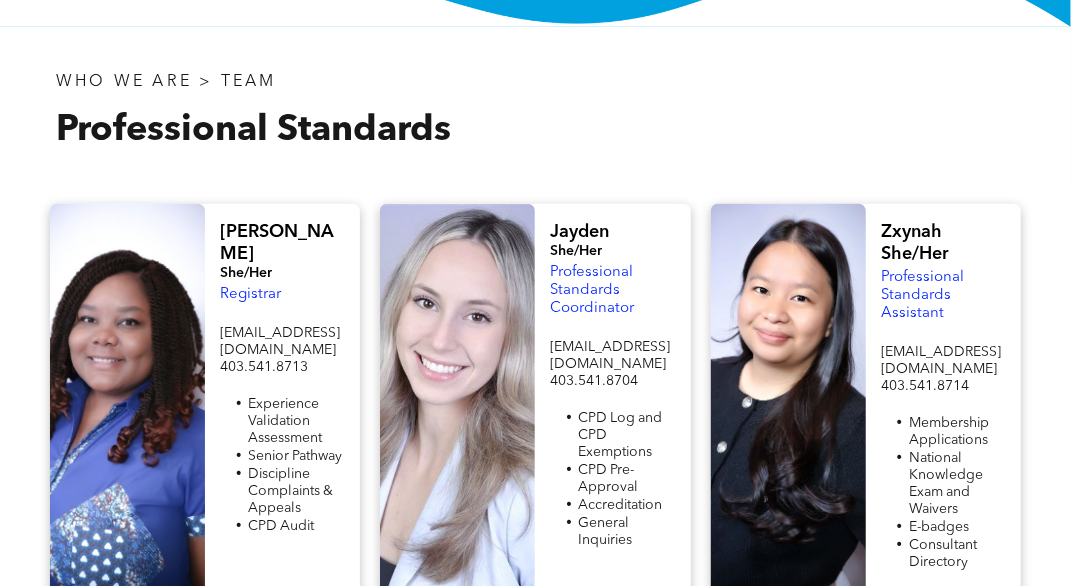 click on "WHO WE ARE > TEAM
Professional Standards" at bounding box center [288, 115] 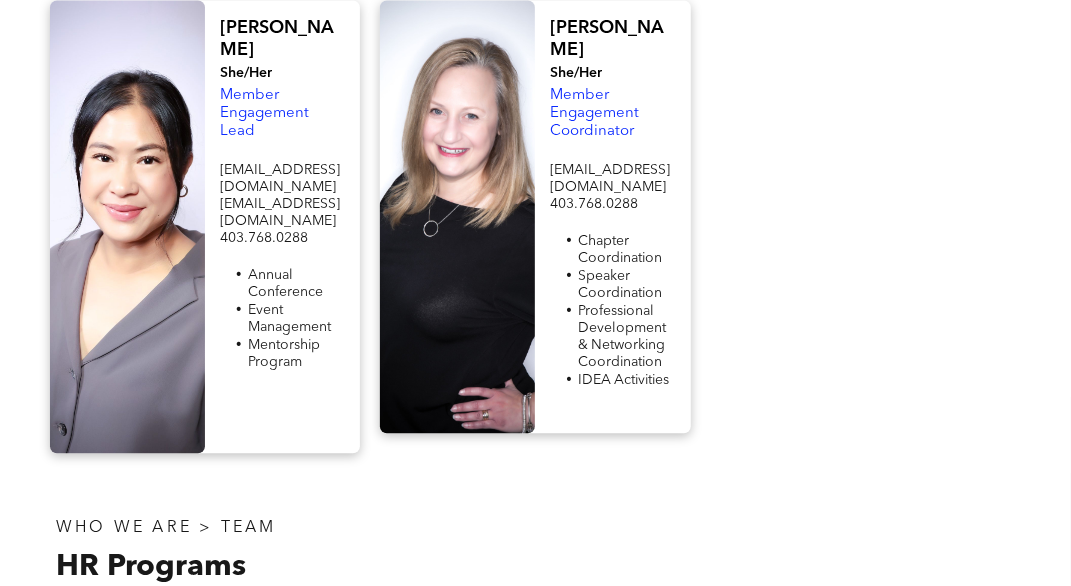 scroll, scrollTop: 1903, scrollLeft: 0, axis: vertical 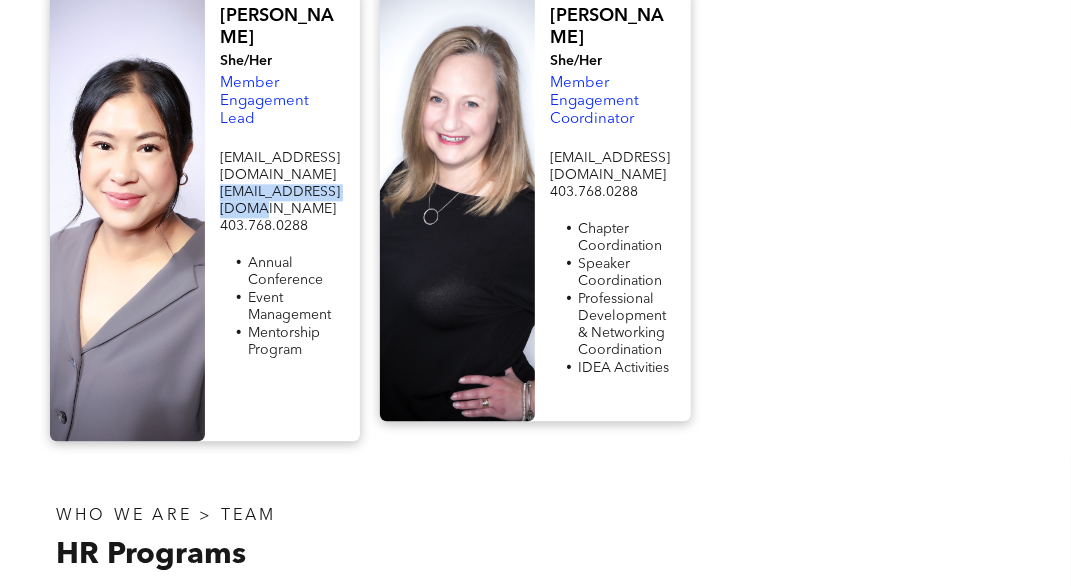 drag, startPoint x: 261, startPoint y: 178, endPoint x: 221, endPoint y: 163, distance: 42.72002 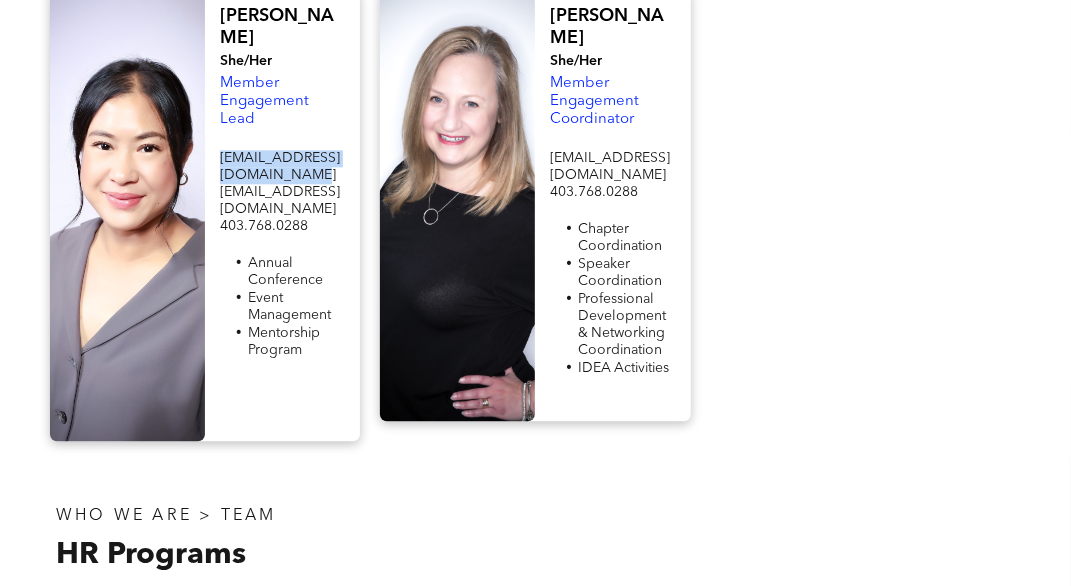 drag, startPoint x: 262, startPoint y: 143, endPoint x: 218, endPoint y: 115, distance: 52.153618 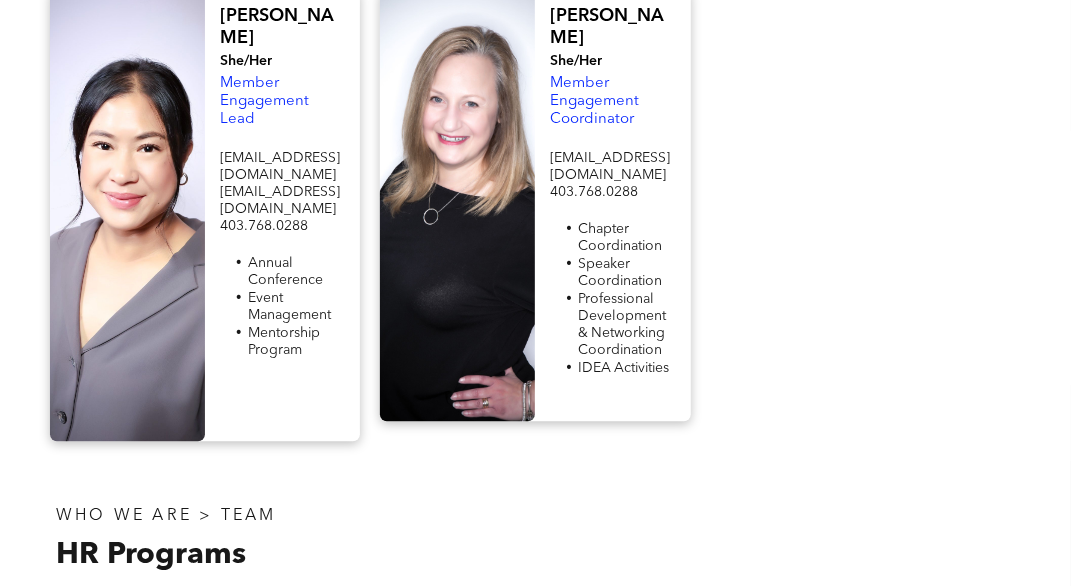 click on "WHO WE ARE > TEAM
HR Programs" at bounding box center (288, 540) 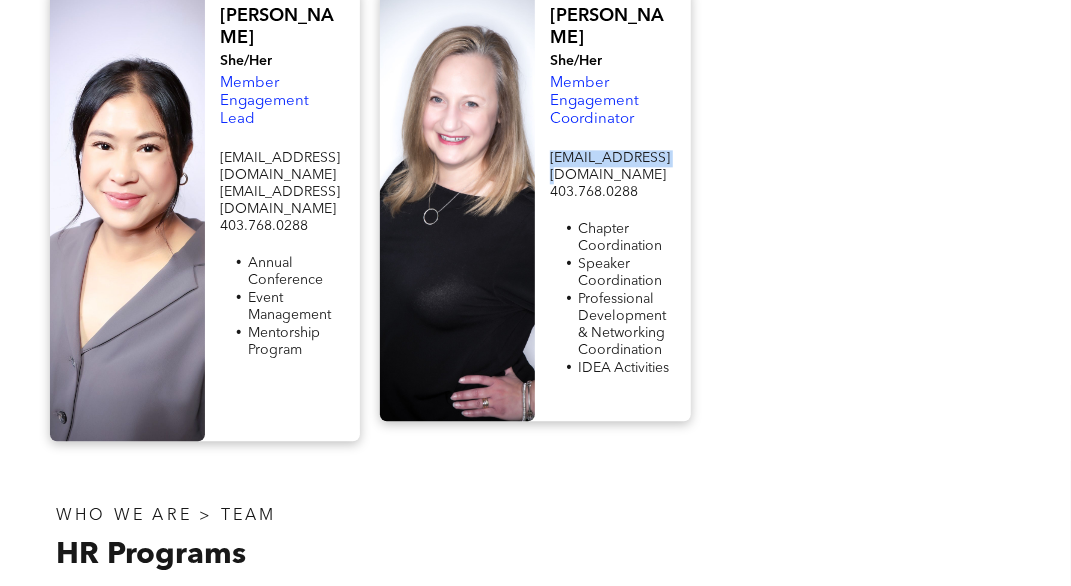 drag, startPoint x: 606, startPoint y: 103, endPoint x: 551, endPoint y: 107, distance: 55.145264 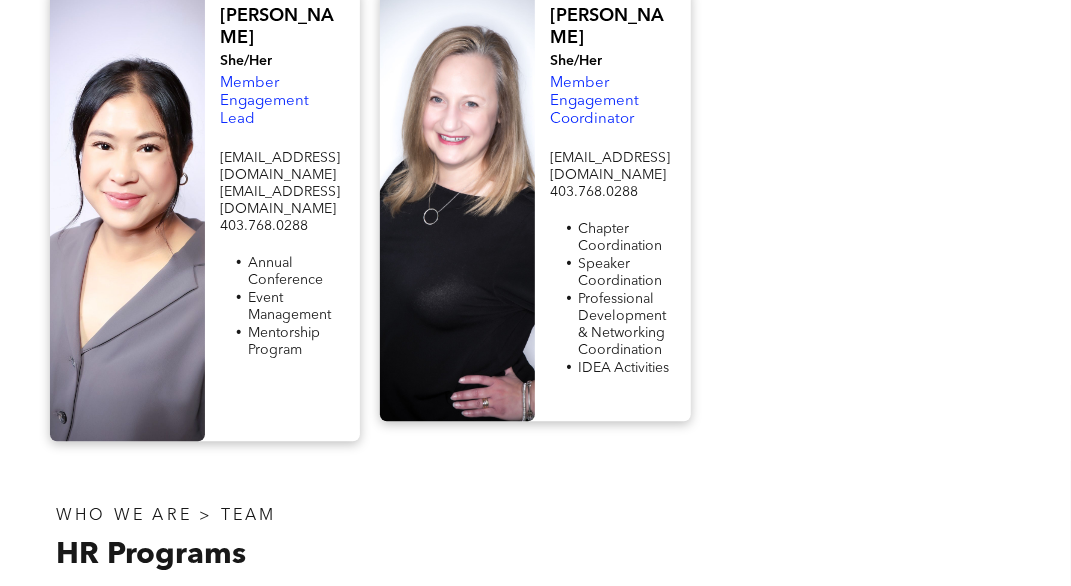 click on "WHO WE ARE > TEAM
HR Programs" at bounding box center (535, 530) 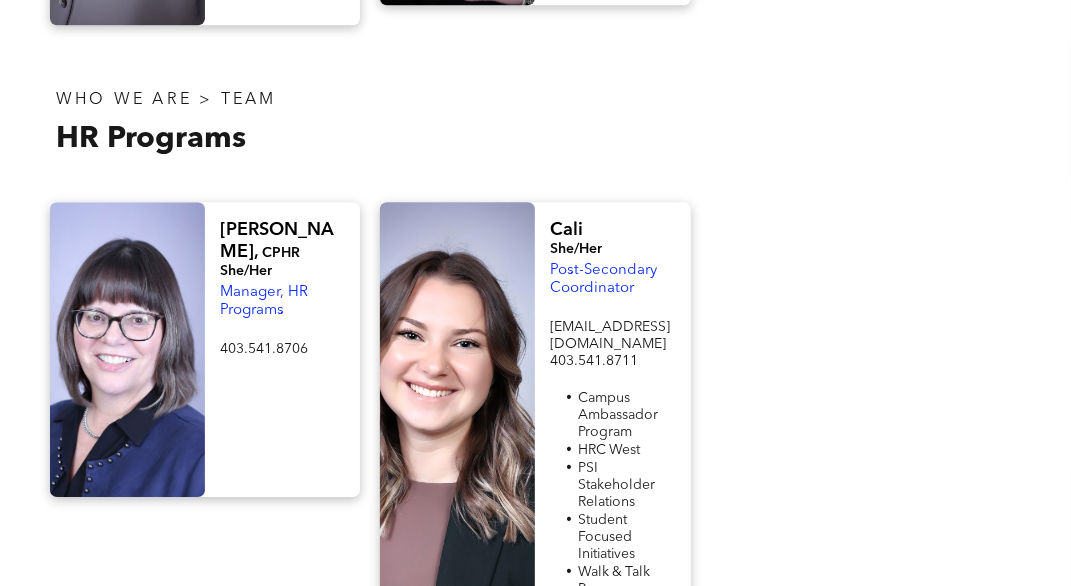 scroll, scrollTop: 2371, scrollLeft: 0, axis: vertical 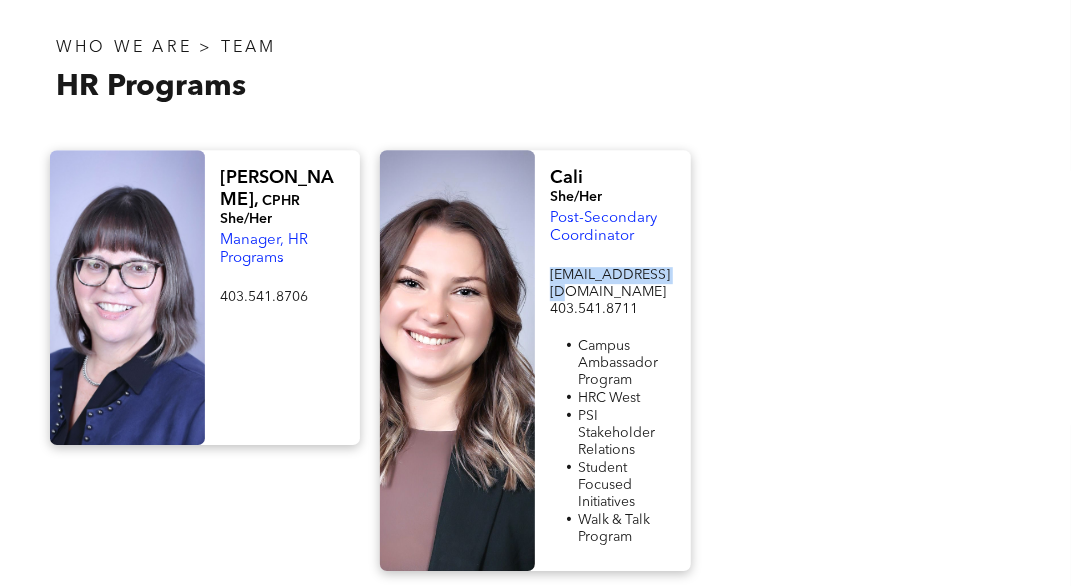 drag, startPoint x: 677, startPoint y: 251, endPoint x: 547, endPoint y: 253, distance: 130.01538 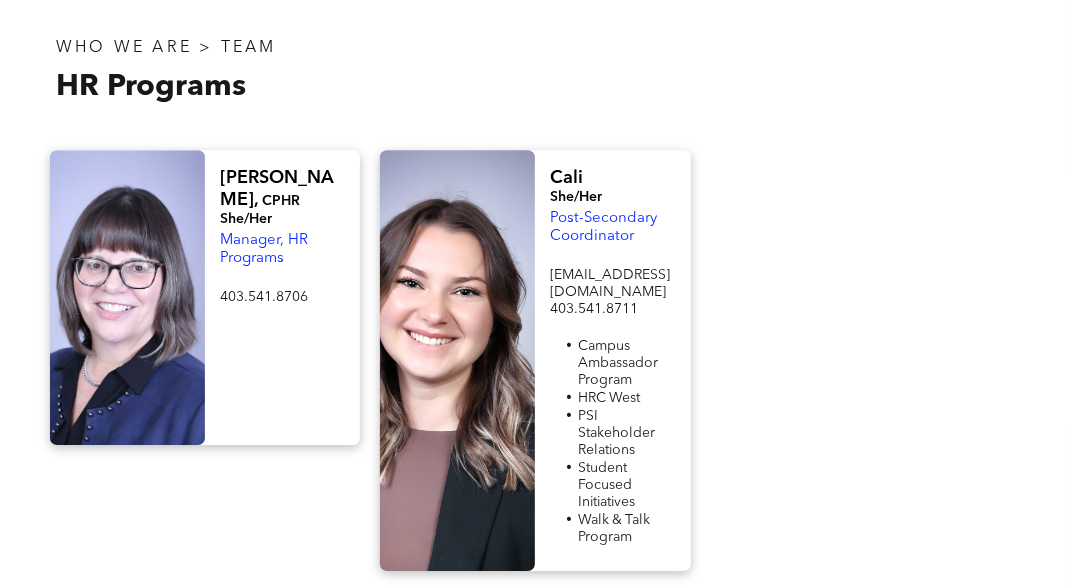 click on "[PERSON_NAME],
CPHR
She/Her
Manager, HR Programs   403.541.8706 ﻿" at bounding box center [205, 360] 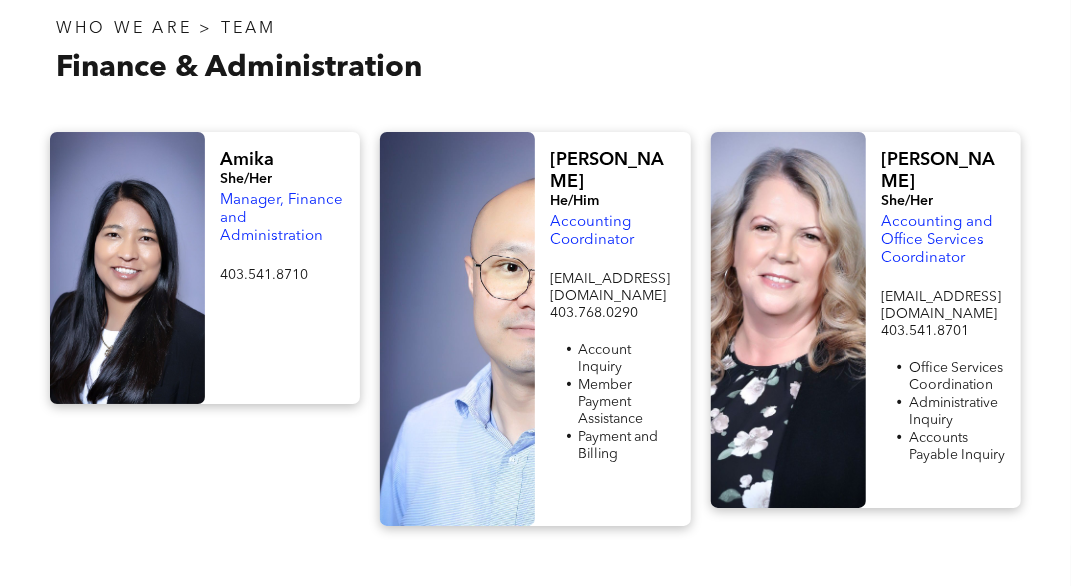 scroll, scrollTop: 2995, scrollLeft: 0, axis: vertical 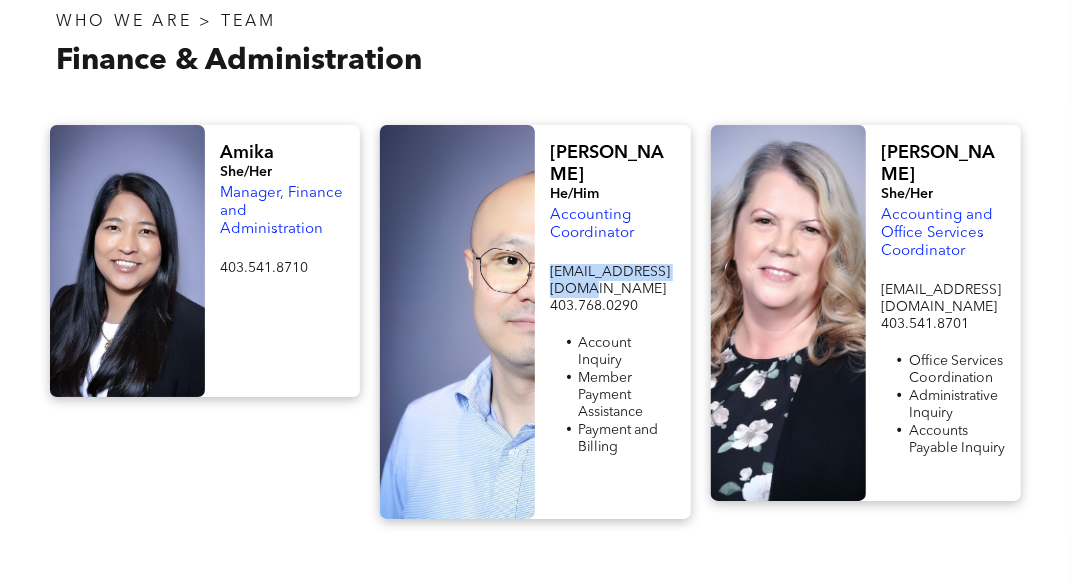 drag, startPoint x: 595, startPoint y: 223, endPoint x: 551, endPoint y: 205, distance: 47.539455 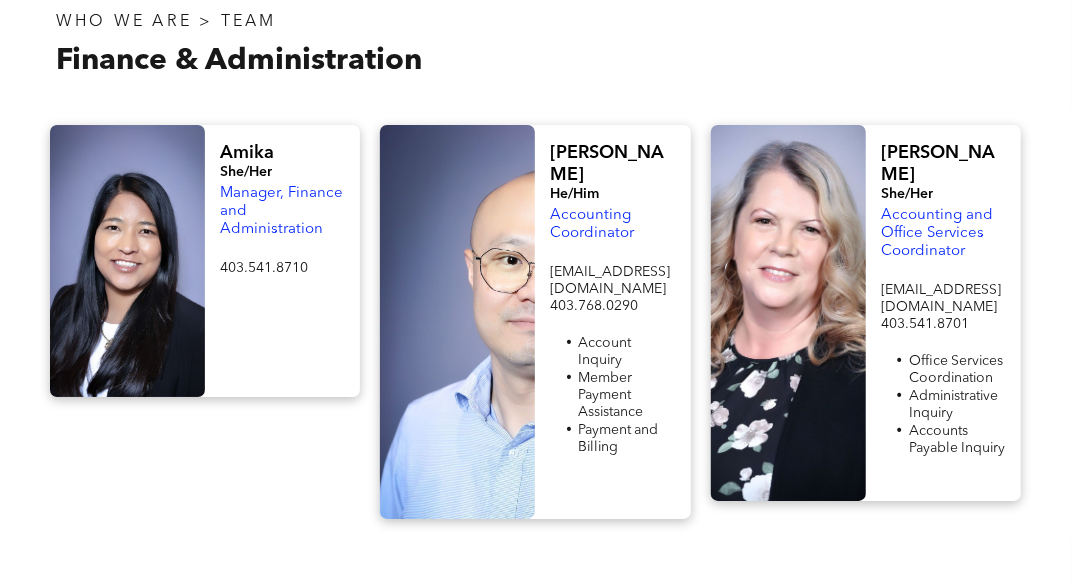click on "Amika
She/Her
Manager, Finance and Administration   403.541.8710 ﻿" at bounding box center (205, 322) 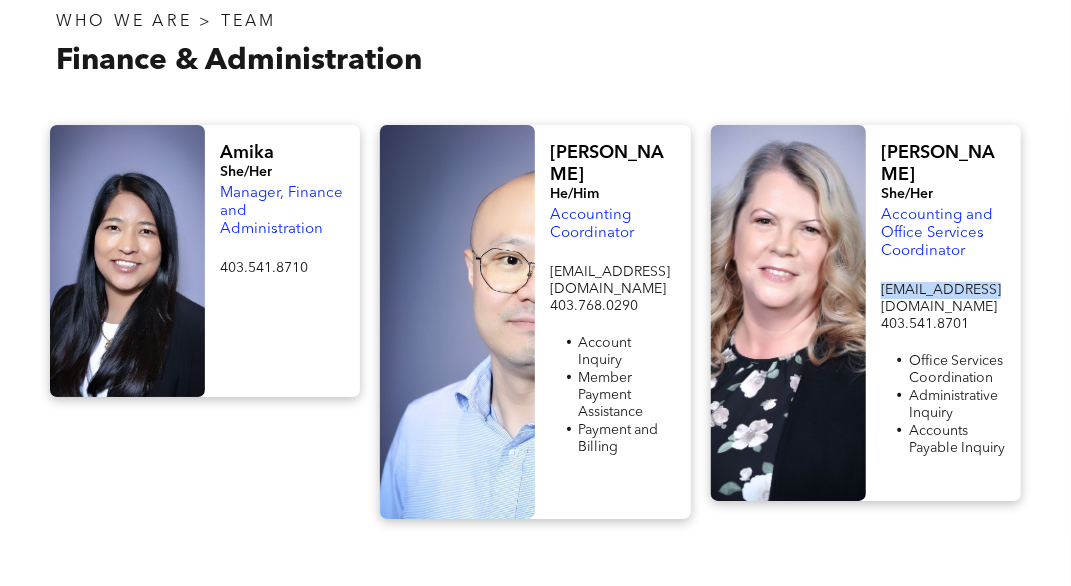 drag, startPoint x: 977, startPoint y: 227, endPoint x: 875, endPoint y: 231, distance: 102.0784 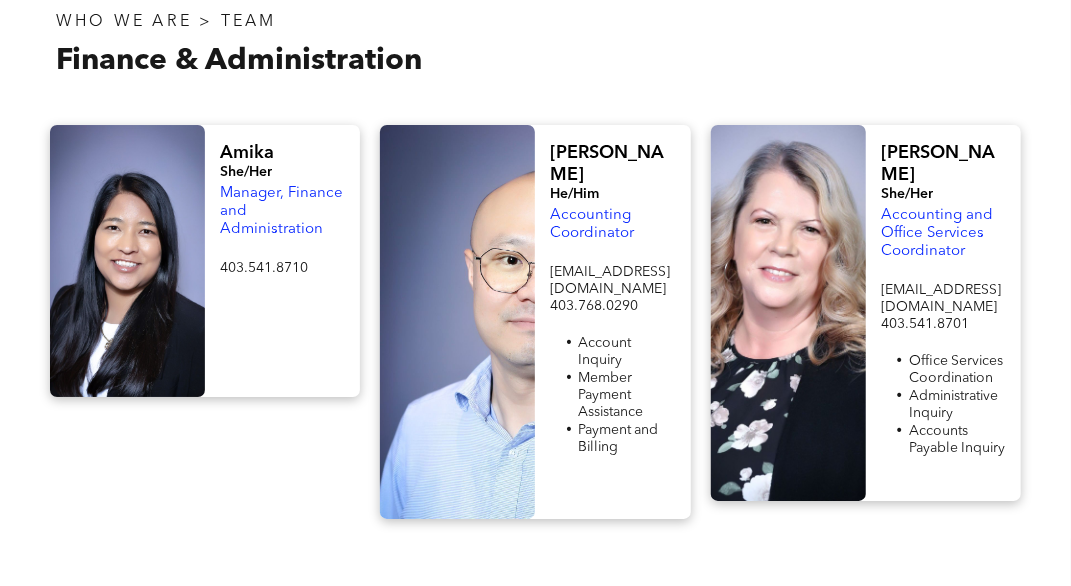 click on "Amika
She/Her
Manager, Finance and Administration   403.541.8710 ﻿" at bounding box center [205, 322] 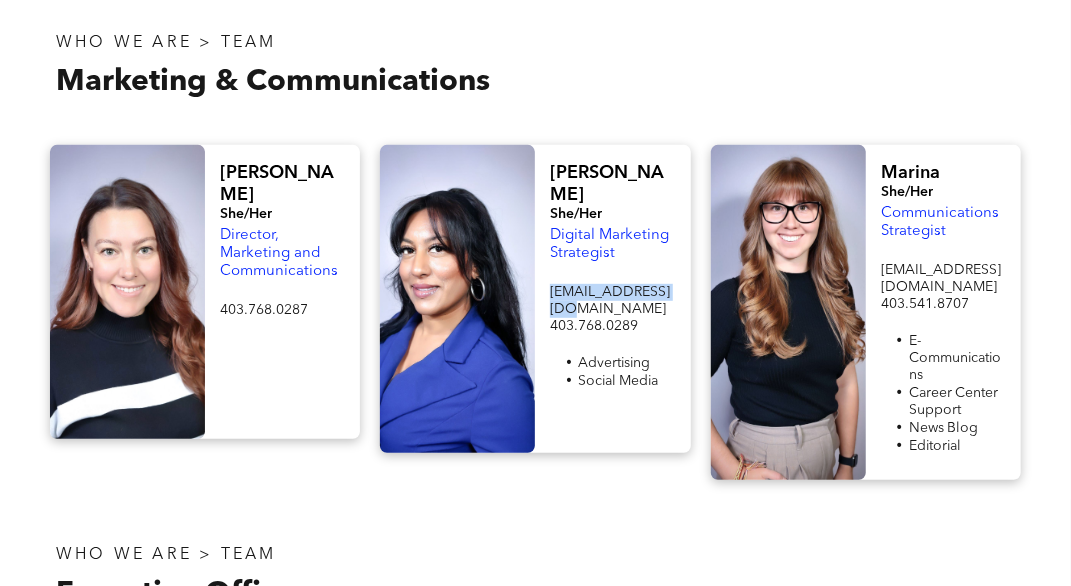 drag, startPoint x: 673, startPoint y: 213, endPoint x: 546, endPoint y: 206, distance: 127.192764 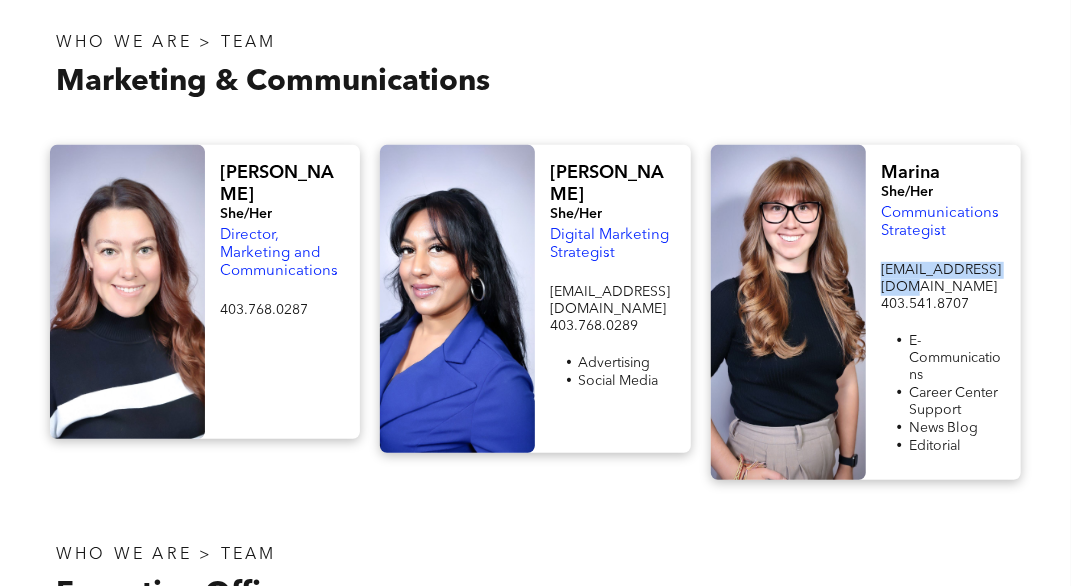 drag, startPoint x: 913, startPoint y: 229, endPoint x: 881, endPoint y: 210, distance: 37.215588 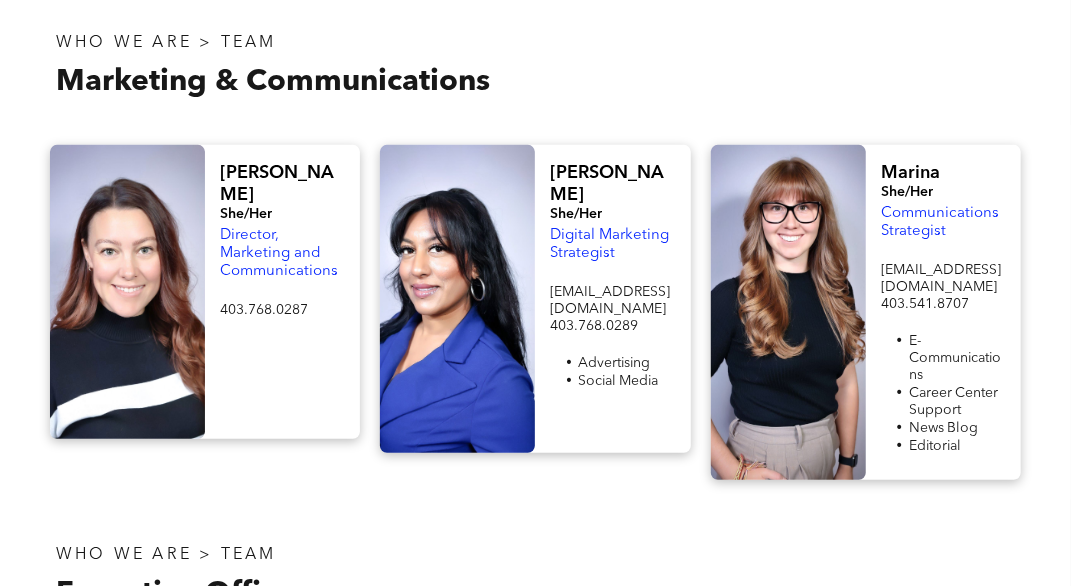 click on "WHO WE ARE > TEAM
Executive Office" at bounding box center (288, 579) 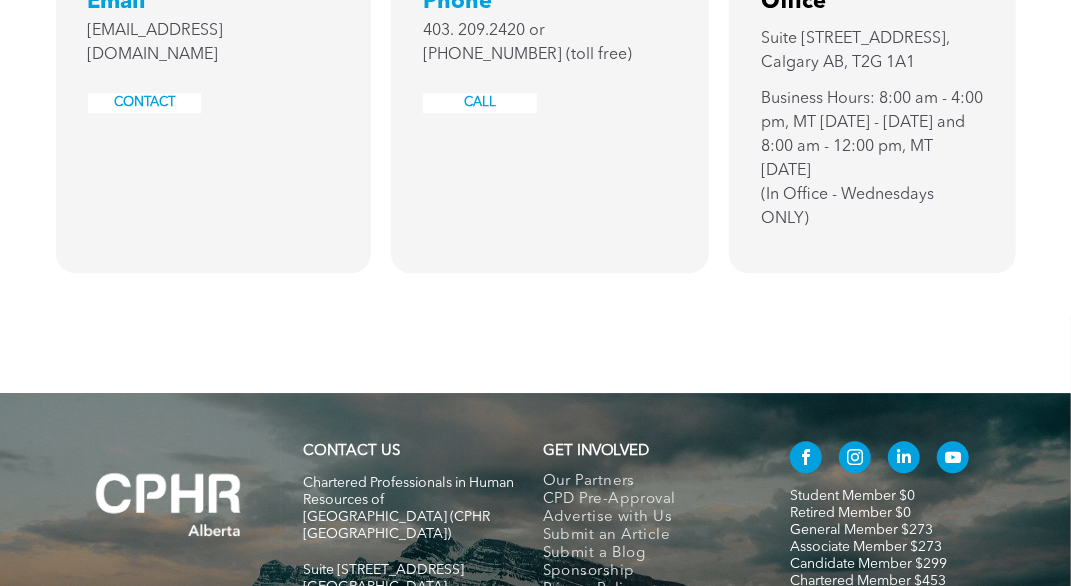 scroll, scrollTop: 5175, scrollLeft: 0, axis: vertical 